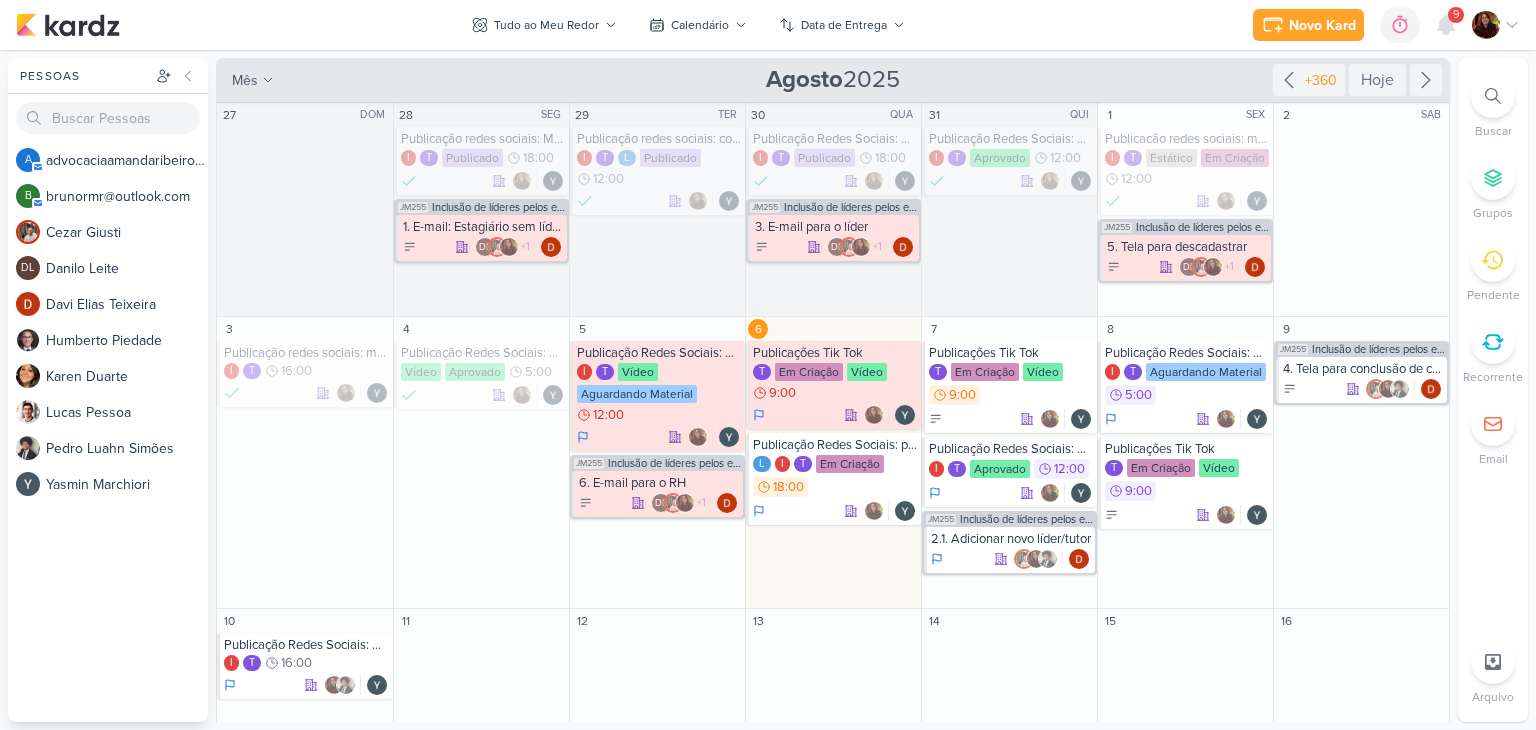 scroll, scrollTop: 0, scrollLeft: 0, axis: both 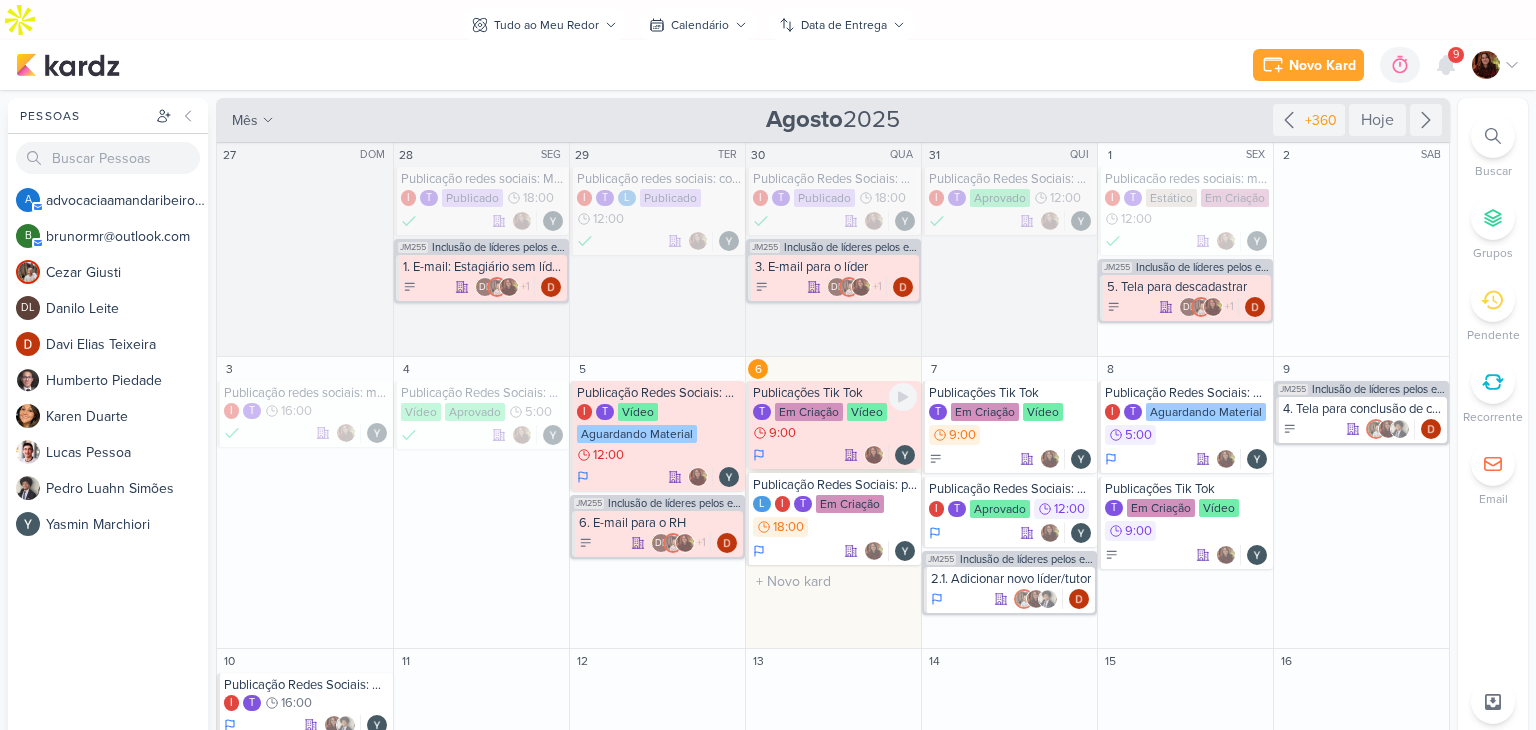 click on "T
Em Criação
Vídeo
9:00" at bounding box center (835, 423) 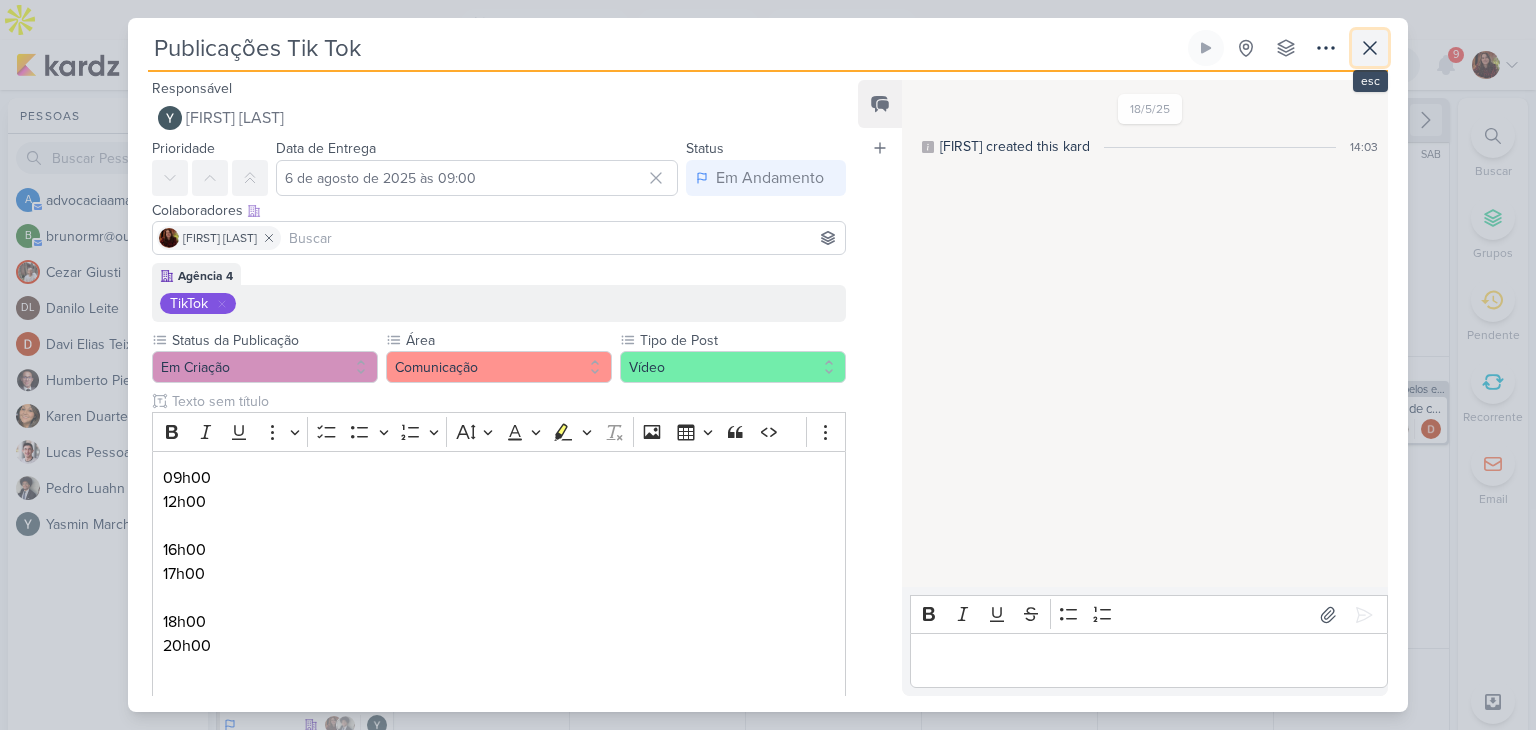 click 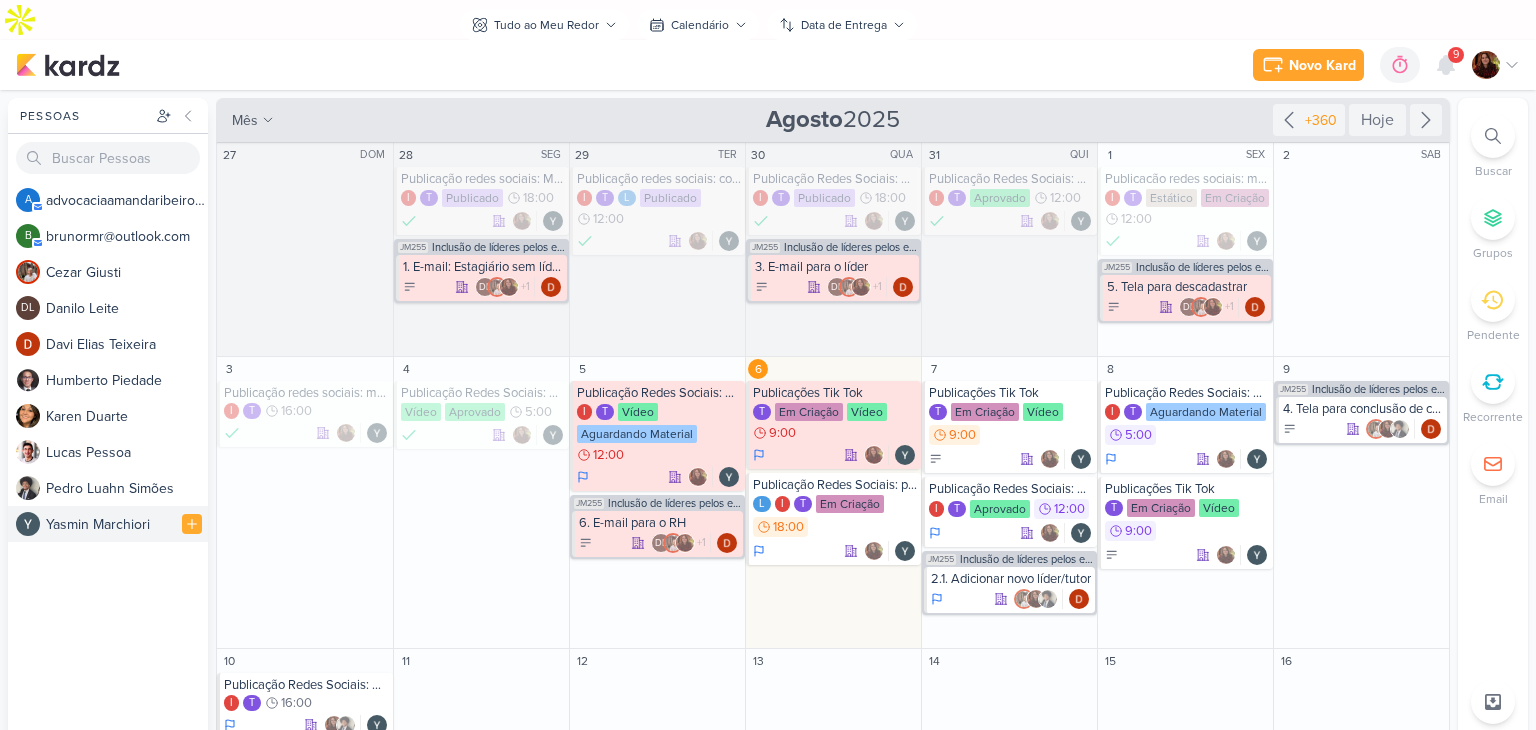 click on "Y a s m i n   M a r c h i o r i" at bounding box center (127, 524) 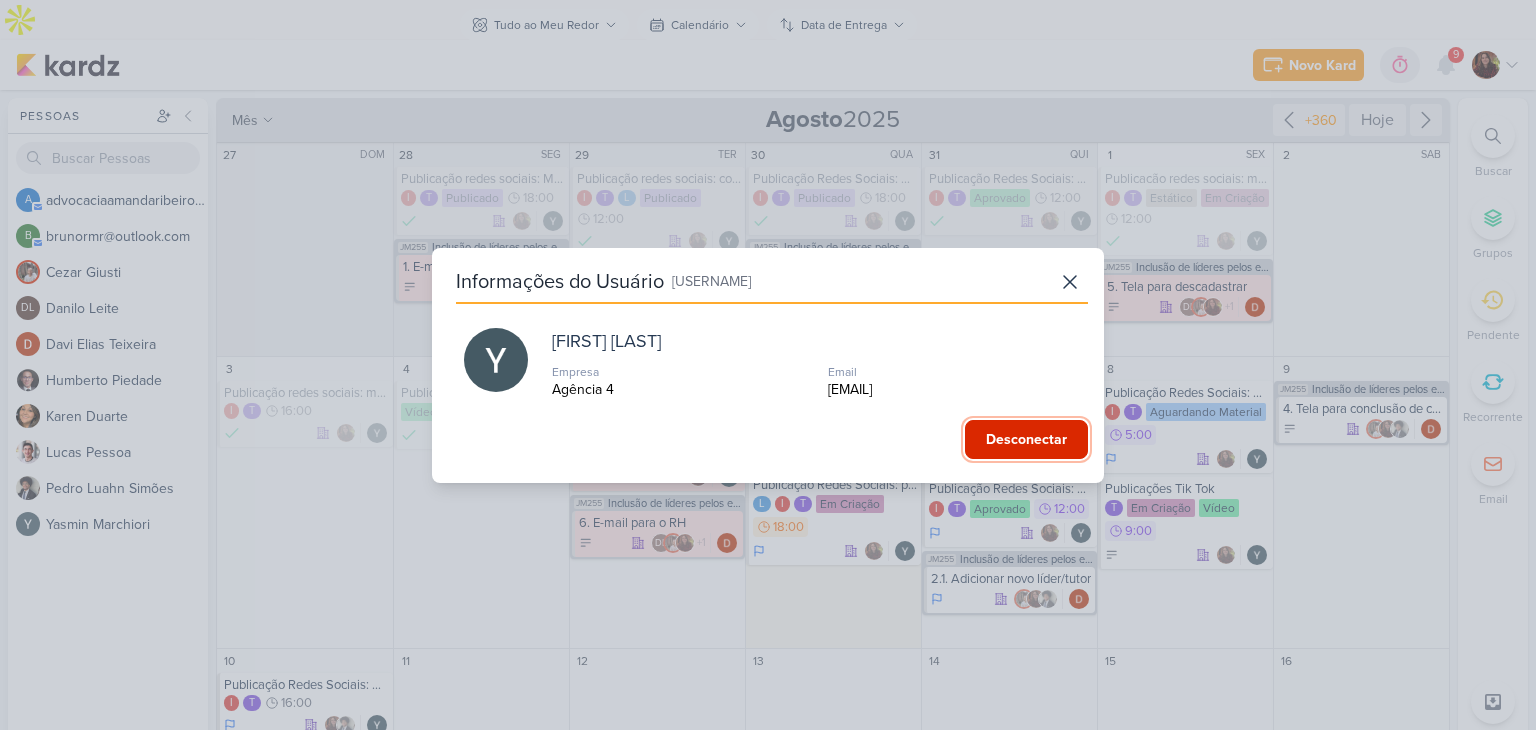 click on "Desconectar" at bounding box center [1026, 439] 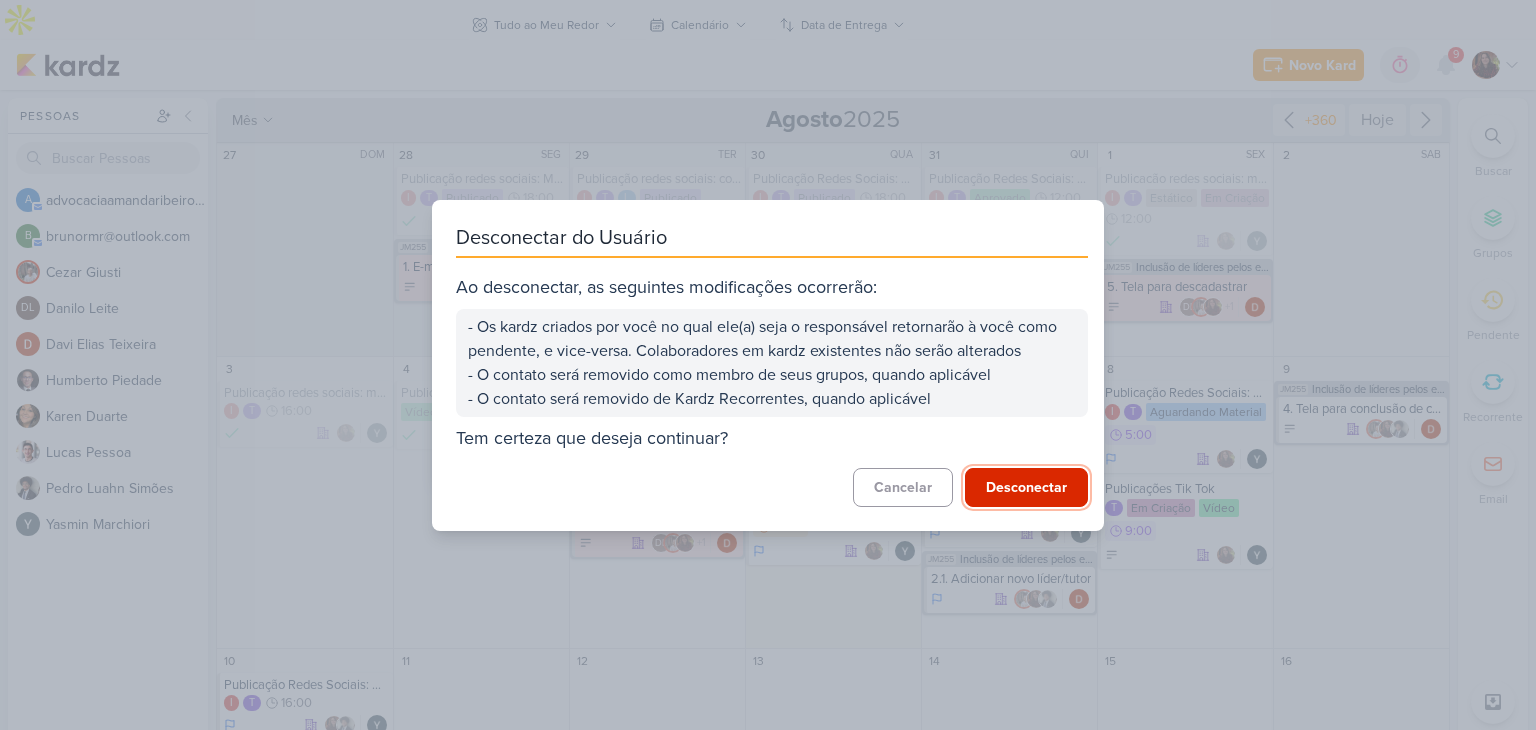 click on "Desconectar" at bounding box center (1026, 487) 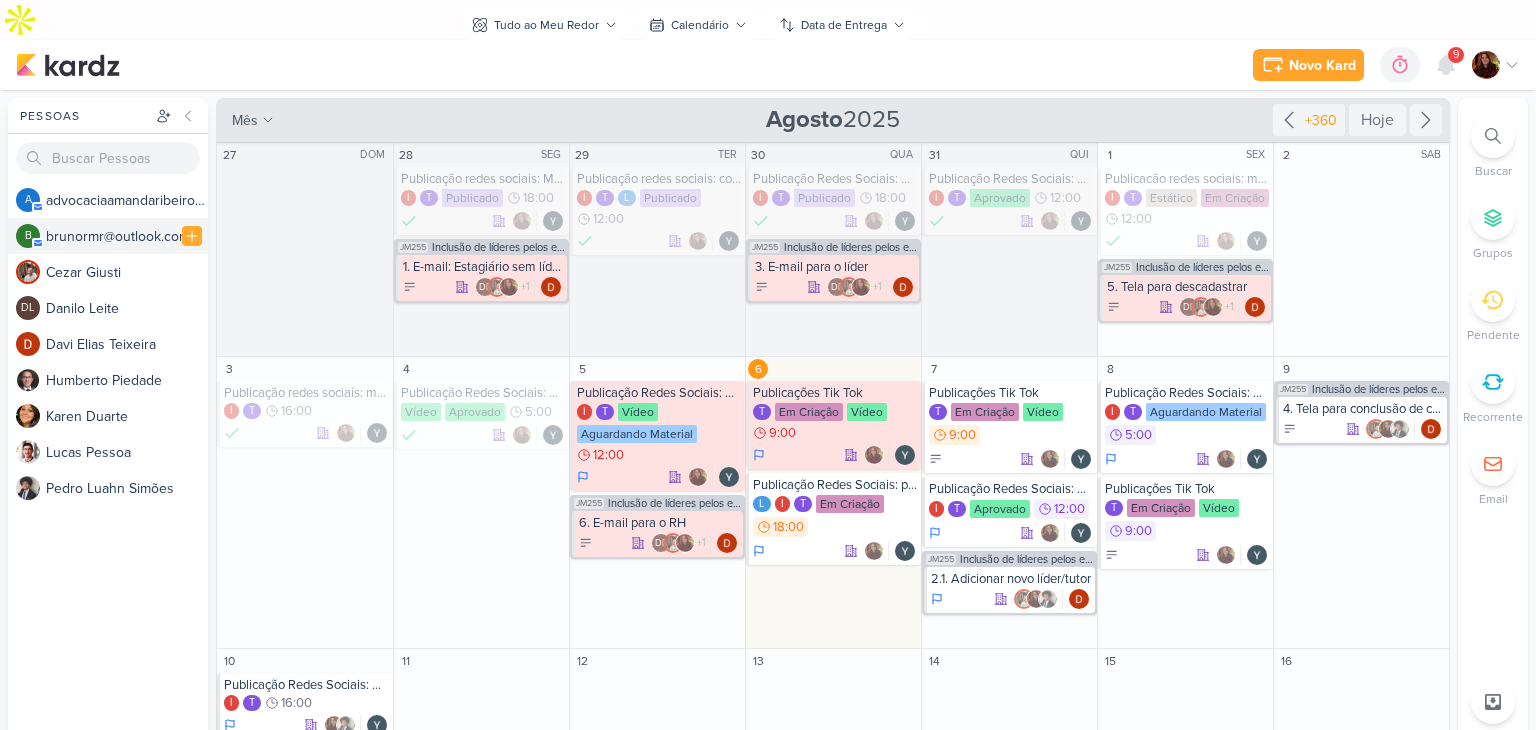 click on "b r u n o r m r @ o u t l o o k . c o m" at bounding box center [127, 236] 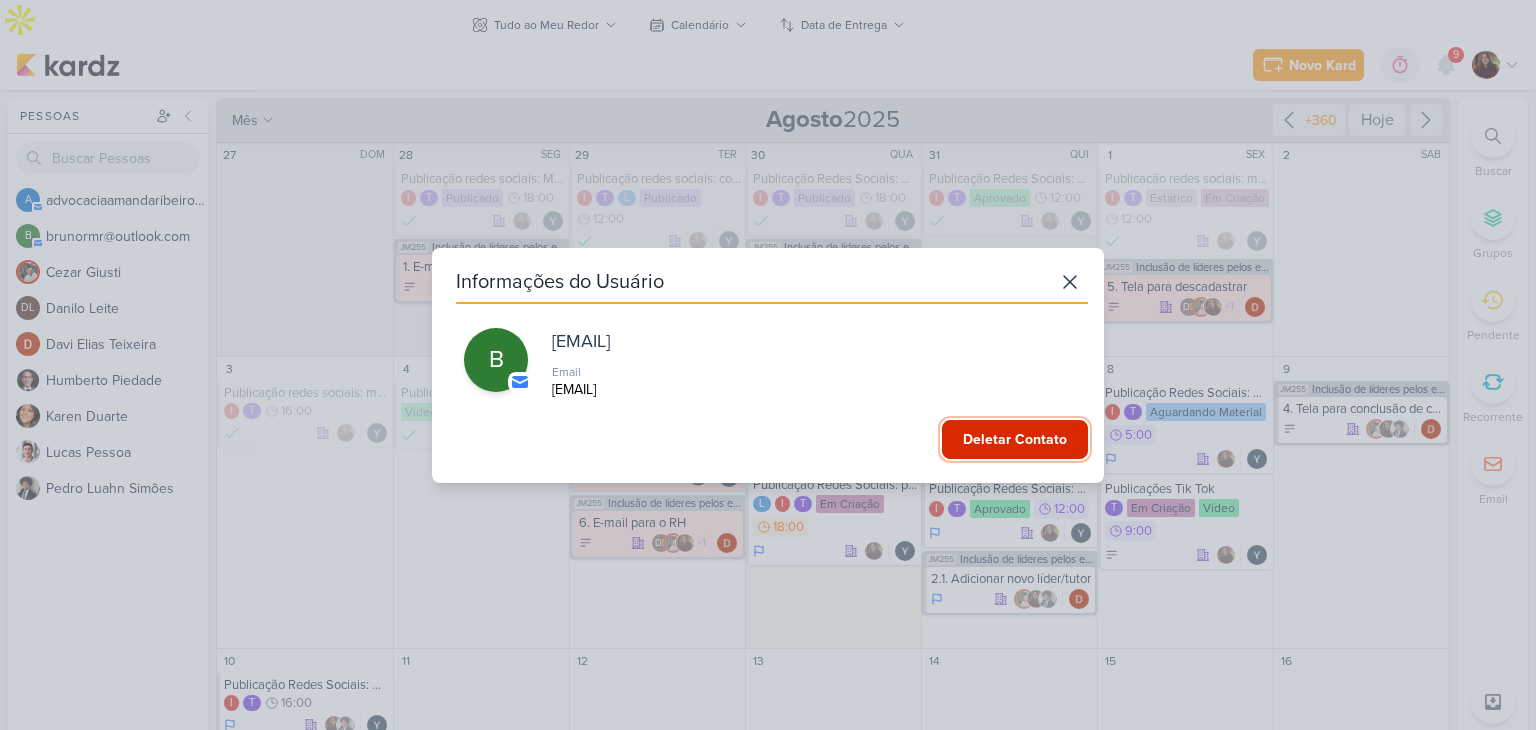 click on "Deletar Contato" at bounding box center [1015, 439] 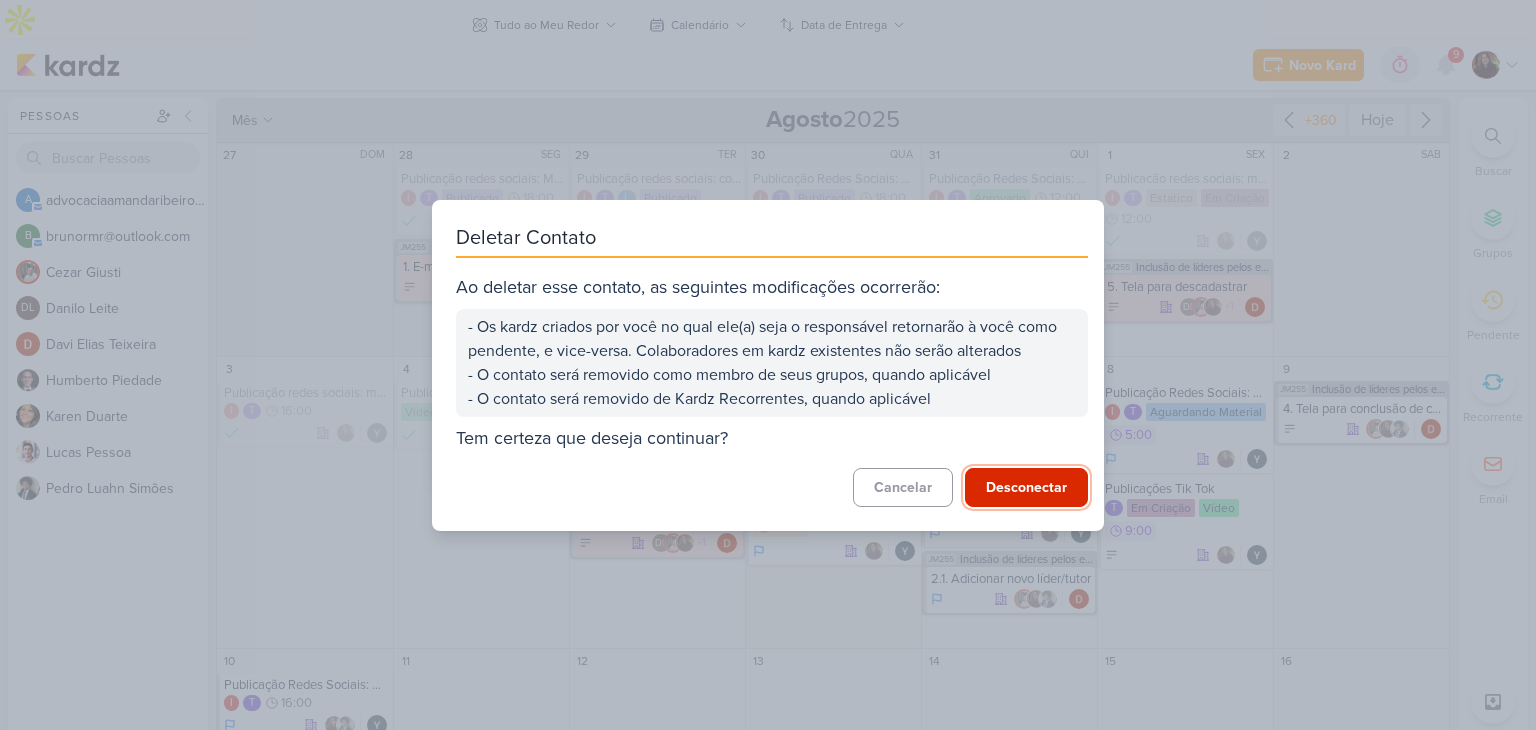 click on "Desconectar" at bounding box center [1026, 487] 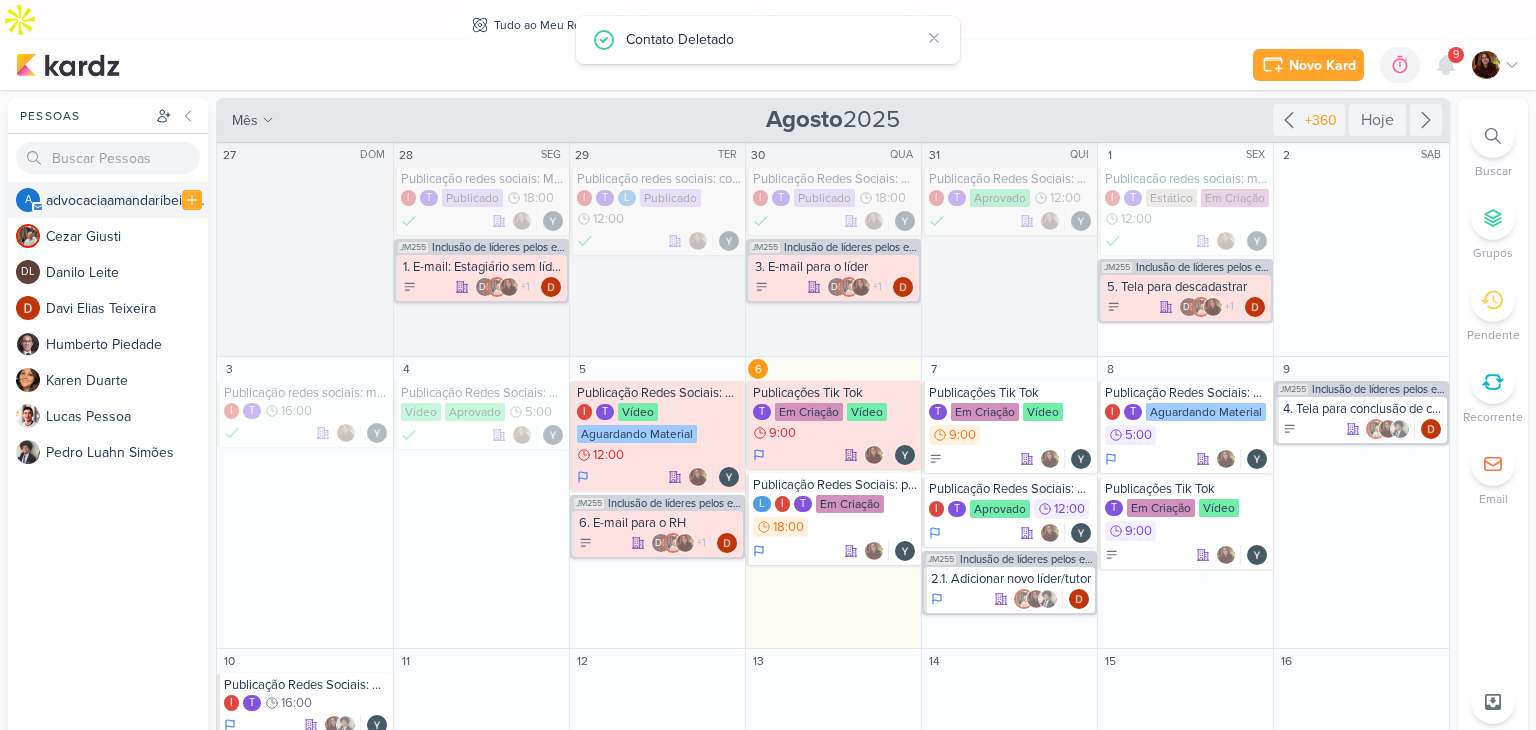 click on "a d v o c a c i a a m a n d a r i b e i r o @ g m a i l . c o m" at bounding box center [127, 200] 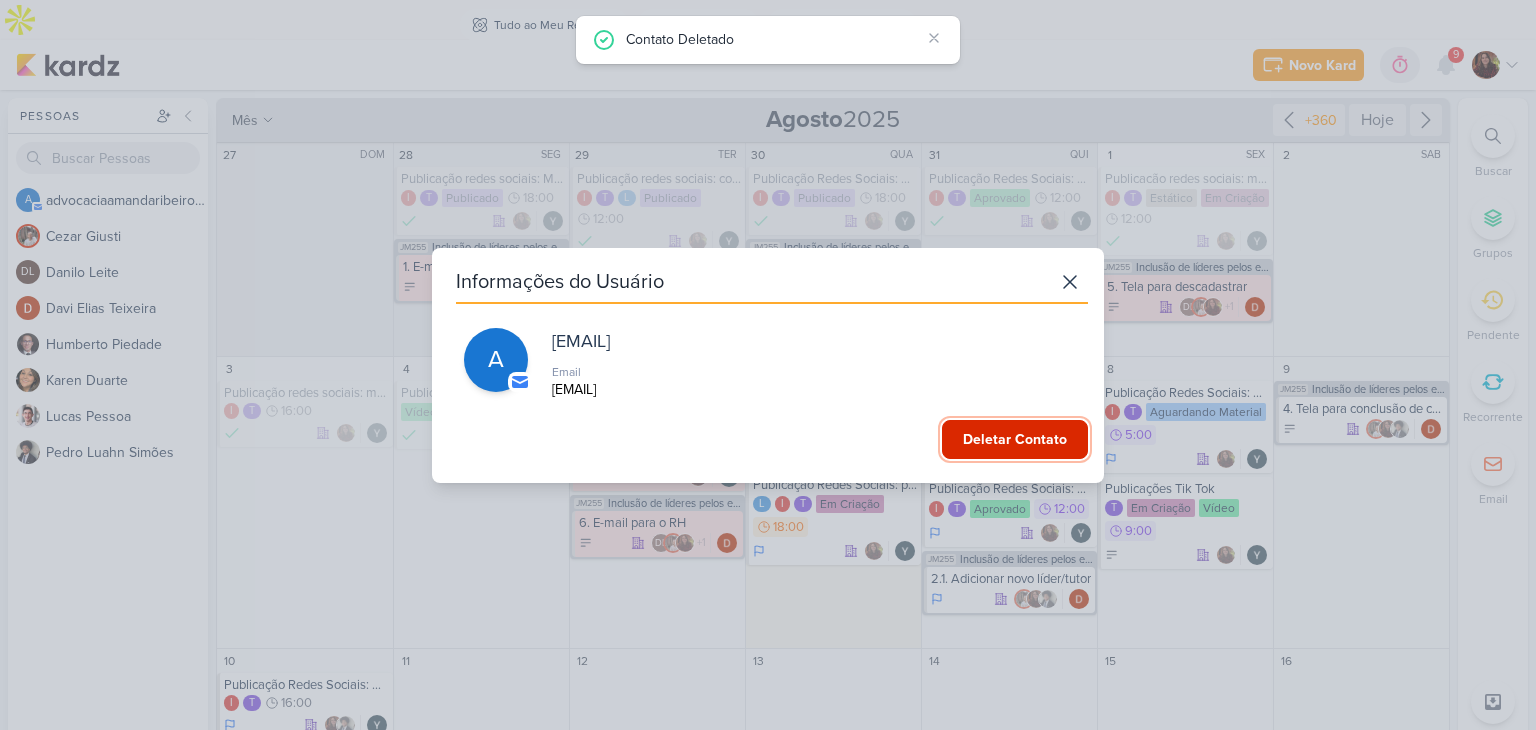 click on "Deletar Contato" at bounding box center (1015, 439) 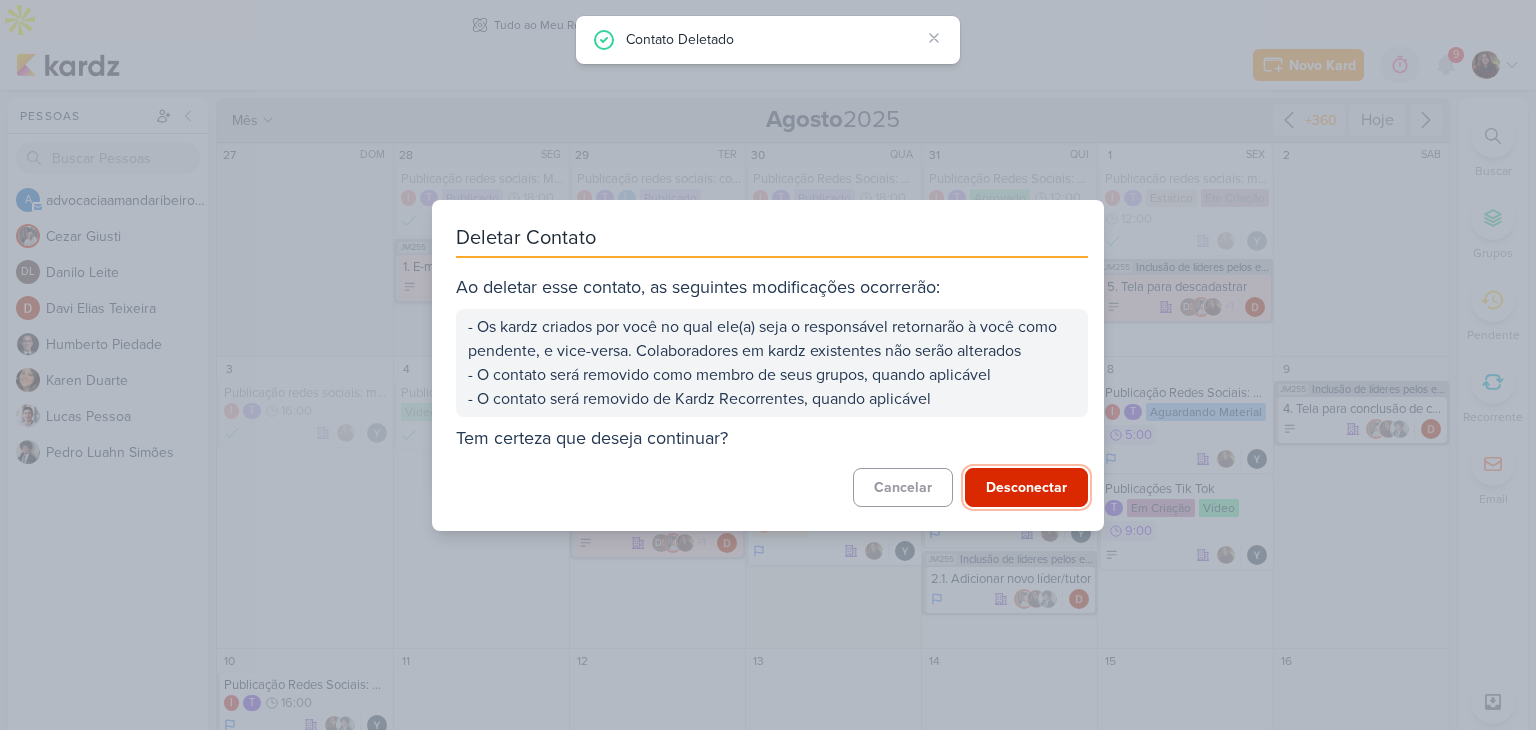 click on "Desconectar" at bounding box center (1026, 487) 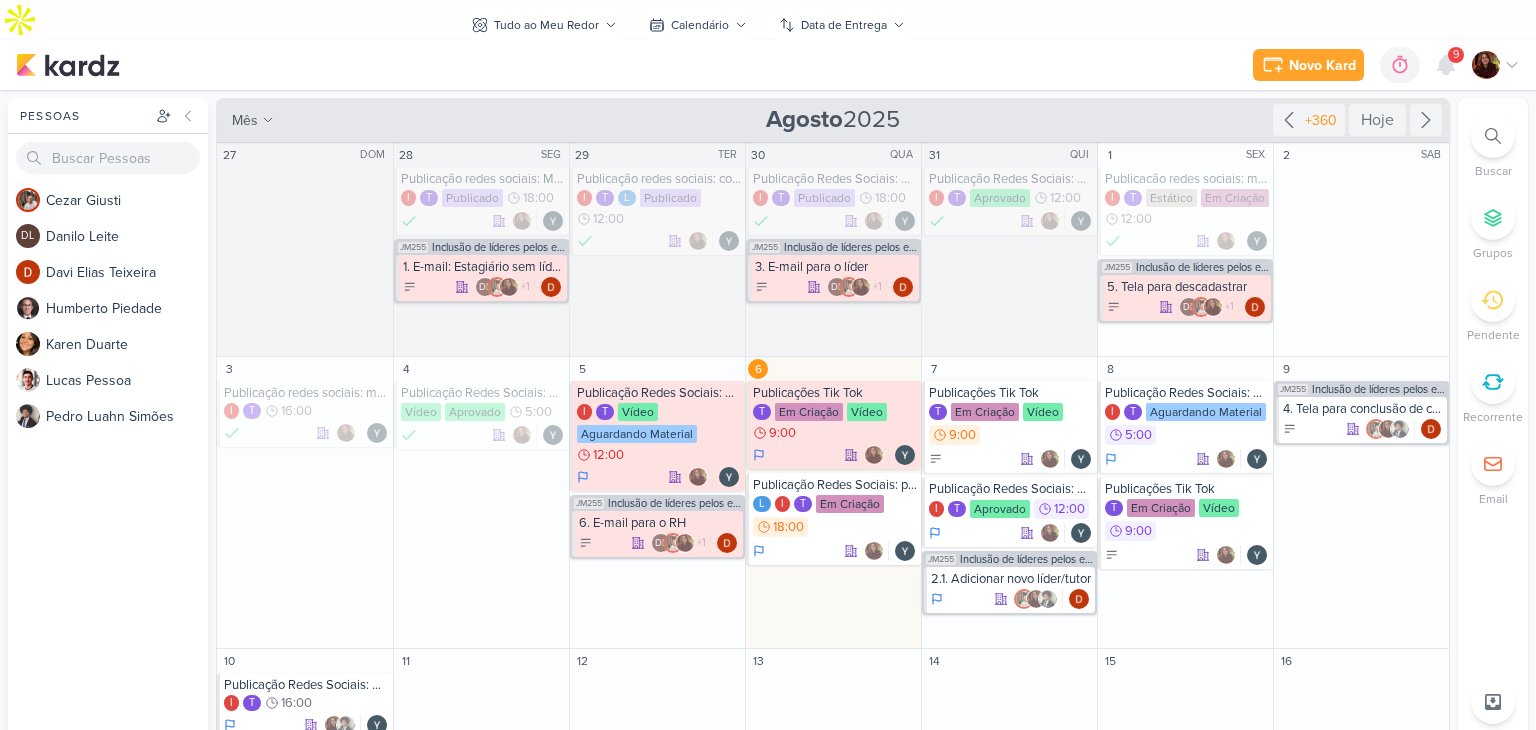 click at bounding box center [1496, 65] 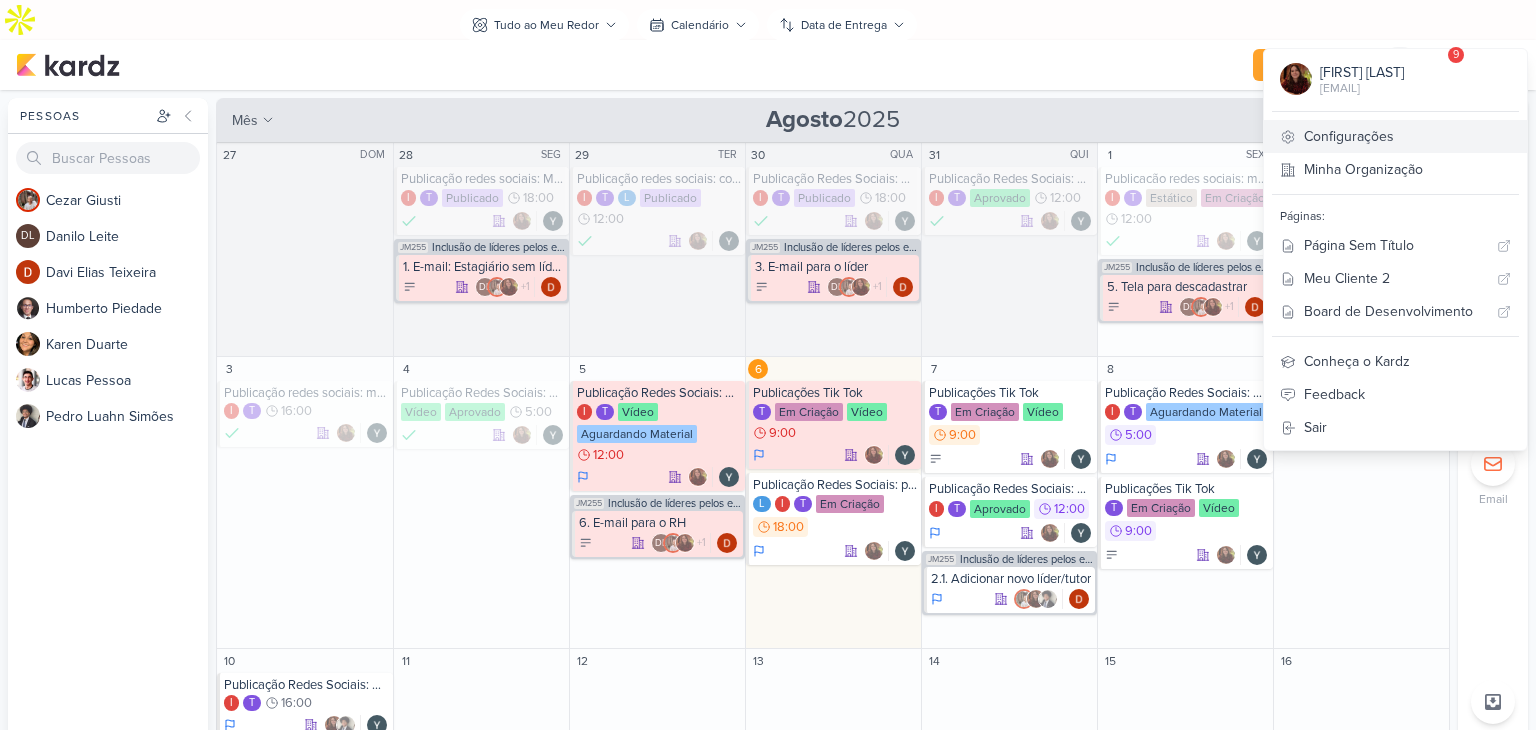 click on "Configurações" at bounding box center [1395, 136] 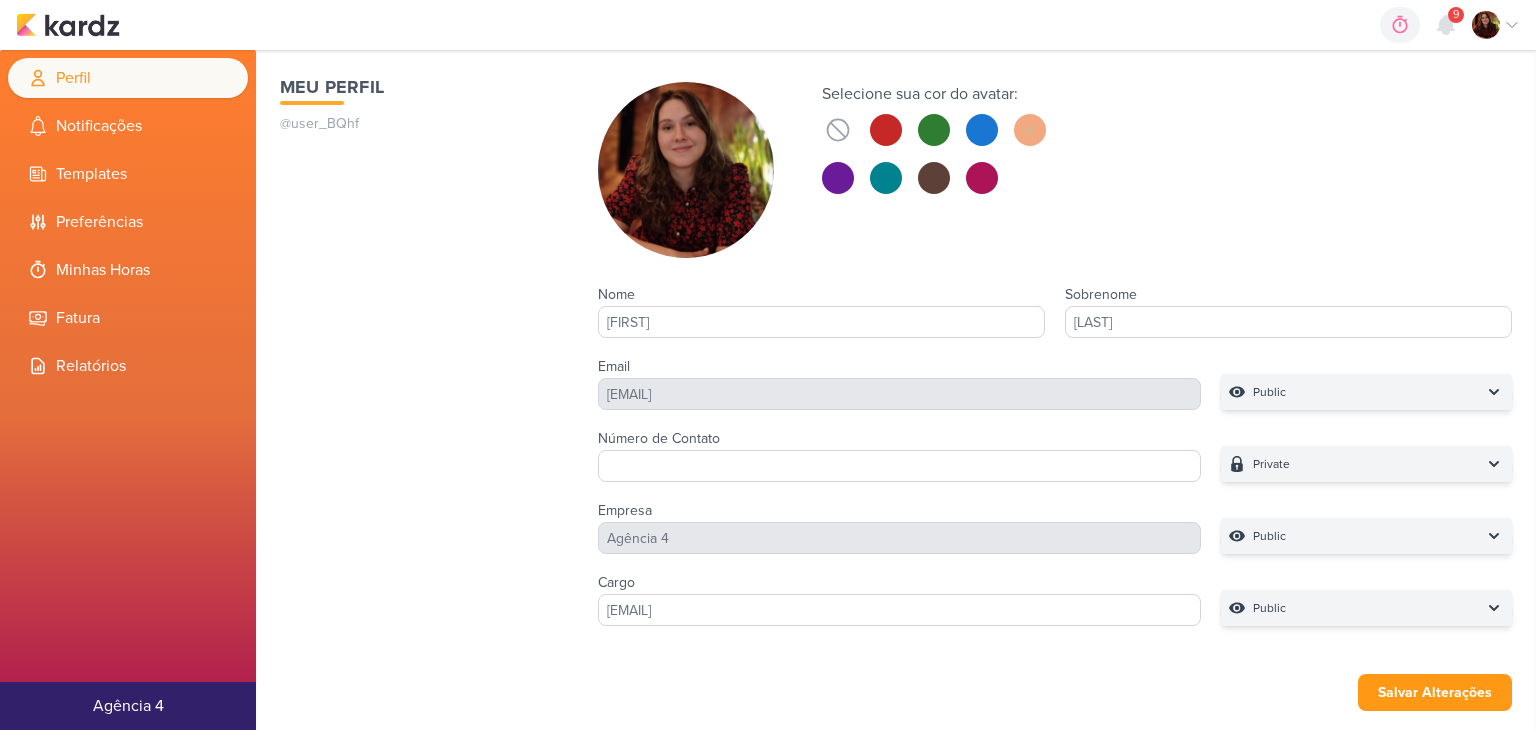 scroll, scrollTop: 0, scrollLeft: 0, axis: both 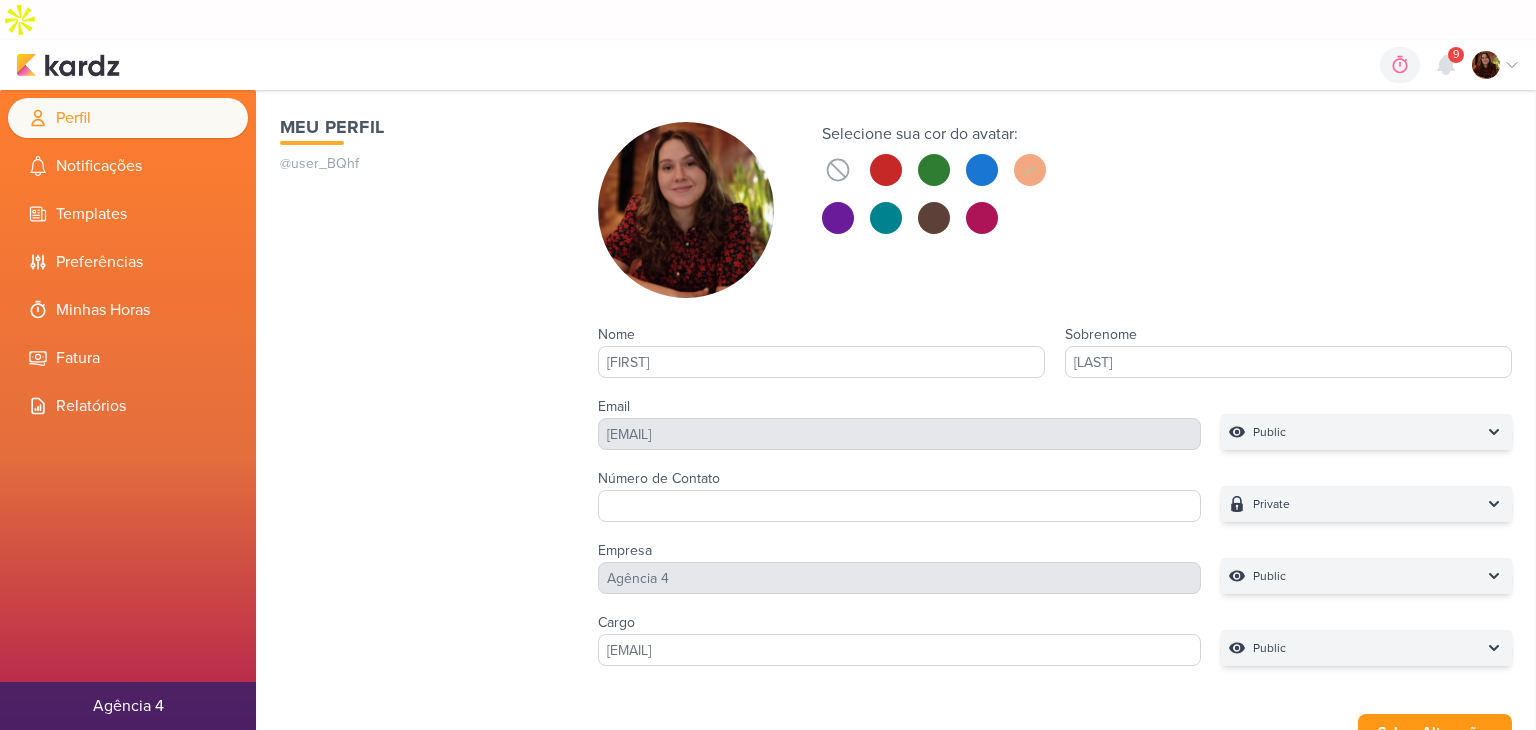click on "Agência 4" at bounding box center (128, 706) 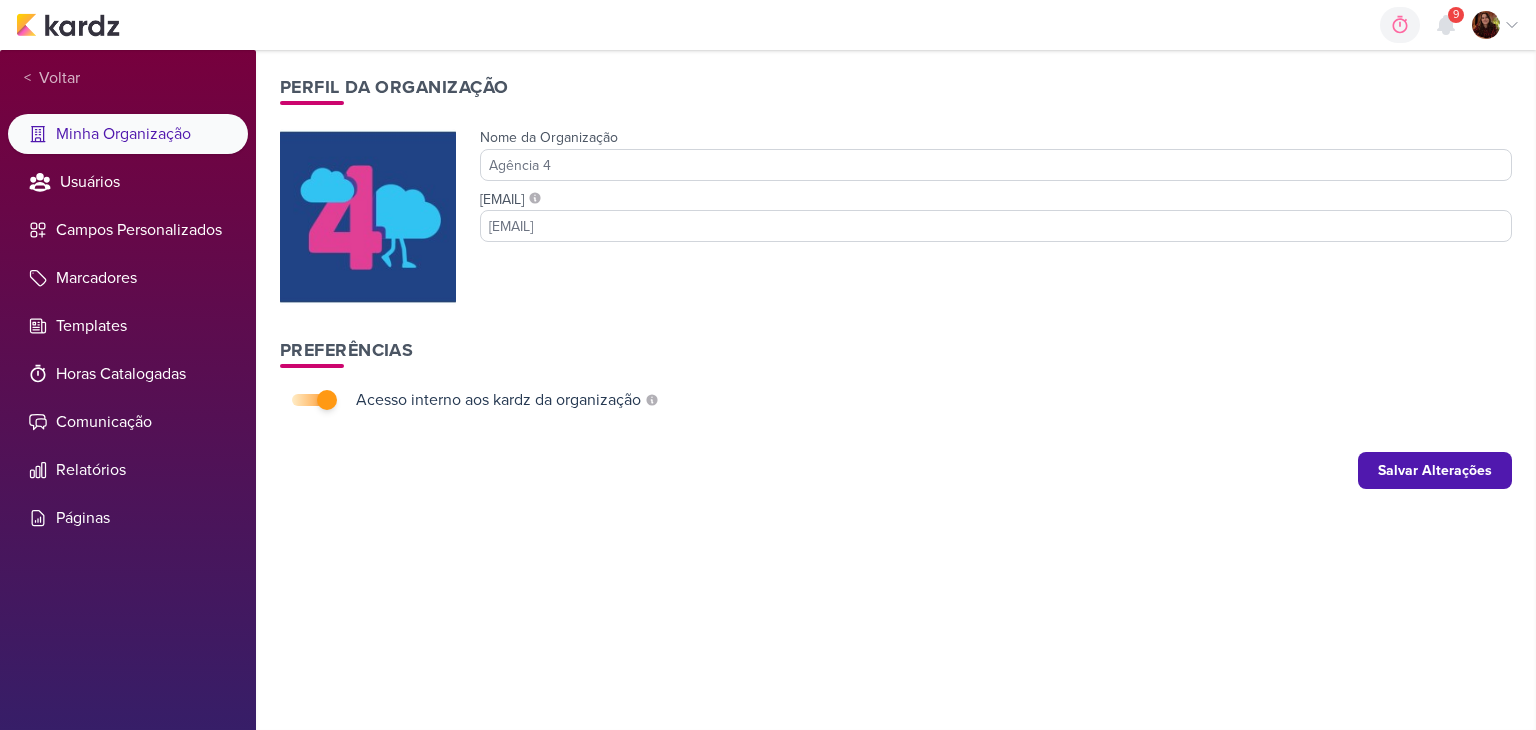 scroll, scrollTop: 0, scrollLeft: 0, axis: both 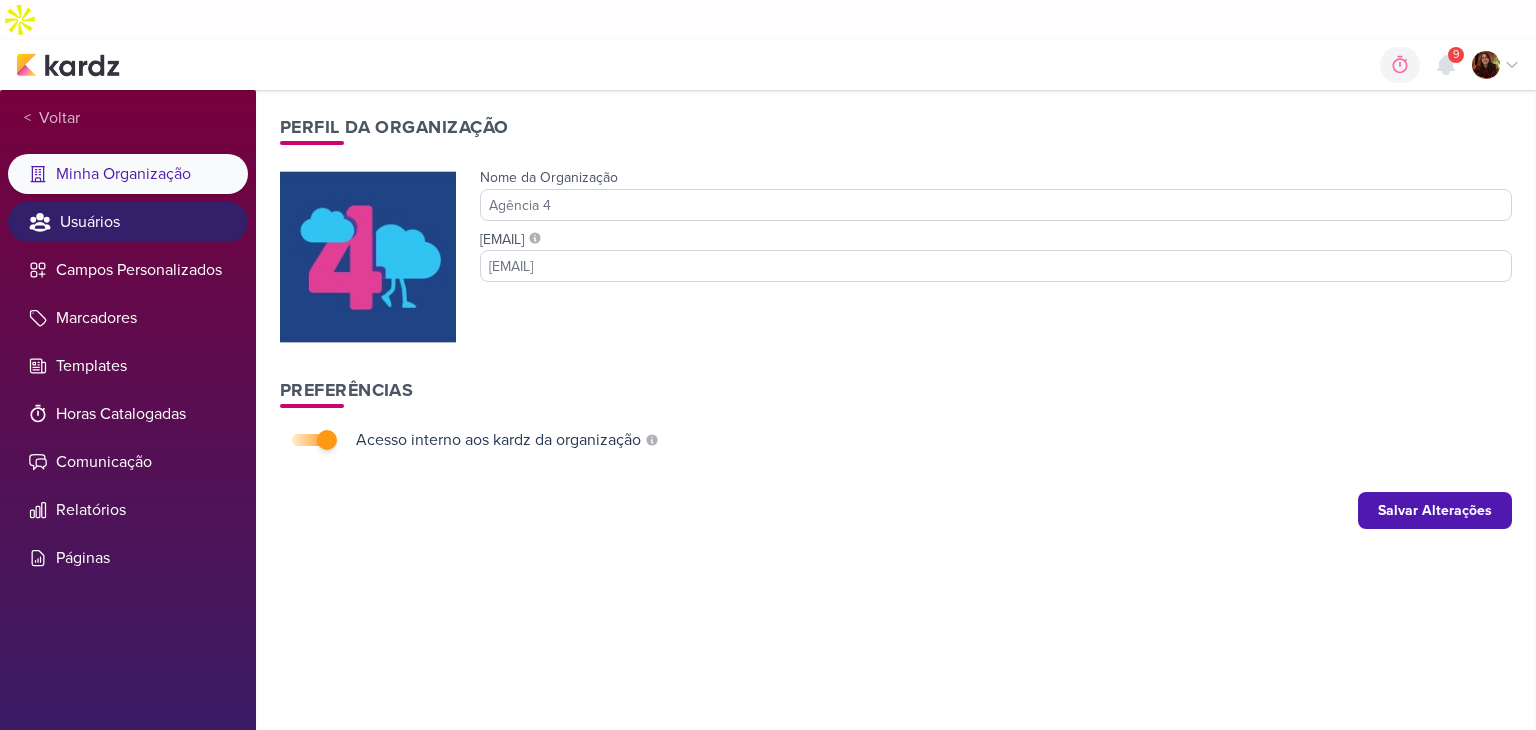 click on "Usuários" at bounding box center (128, 222) 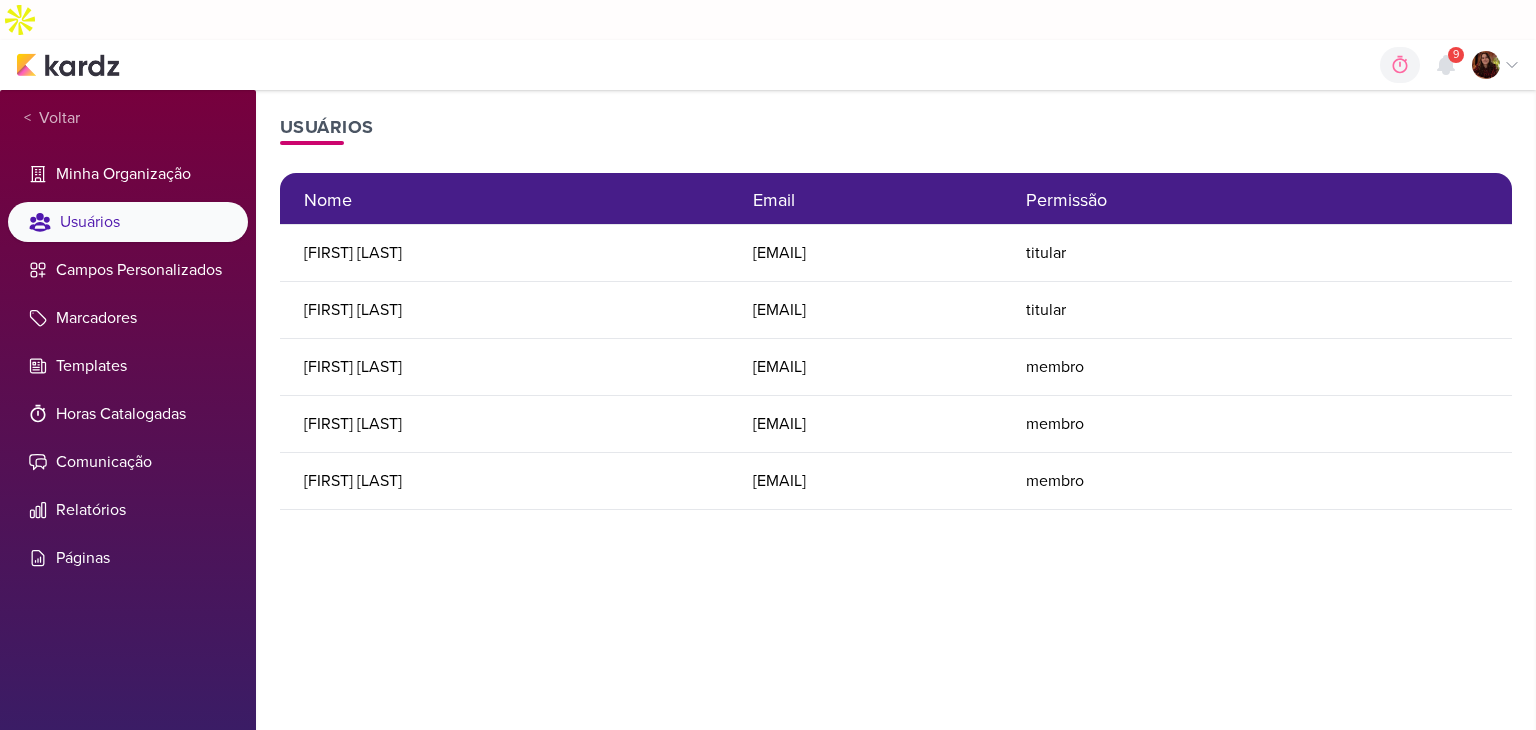 click on "[FIRST] [LAST]" at bounding box center (520, 481) 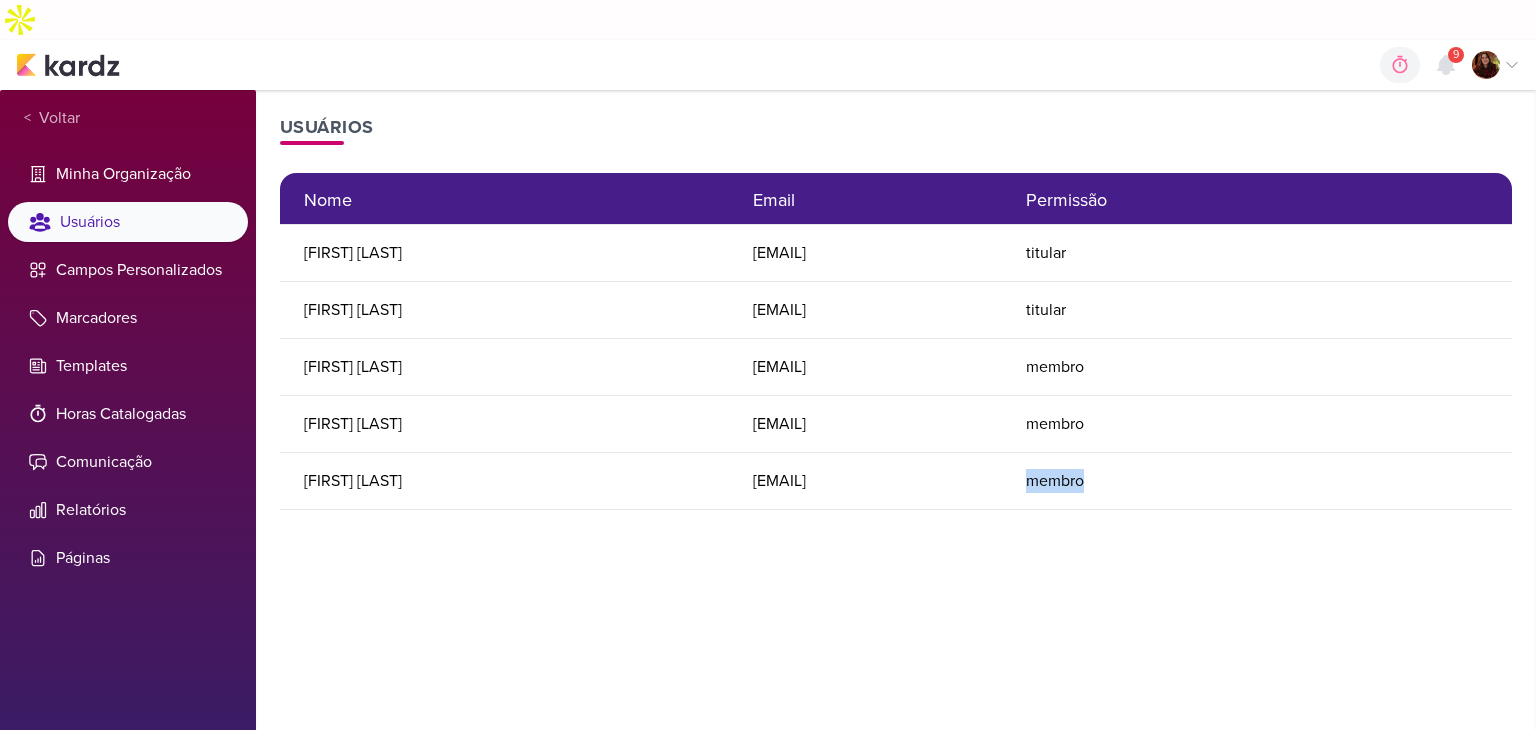 click on "membro" at bounding box center [1209, 481] 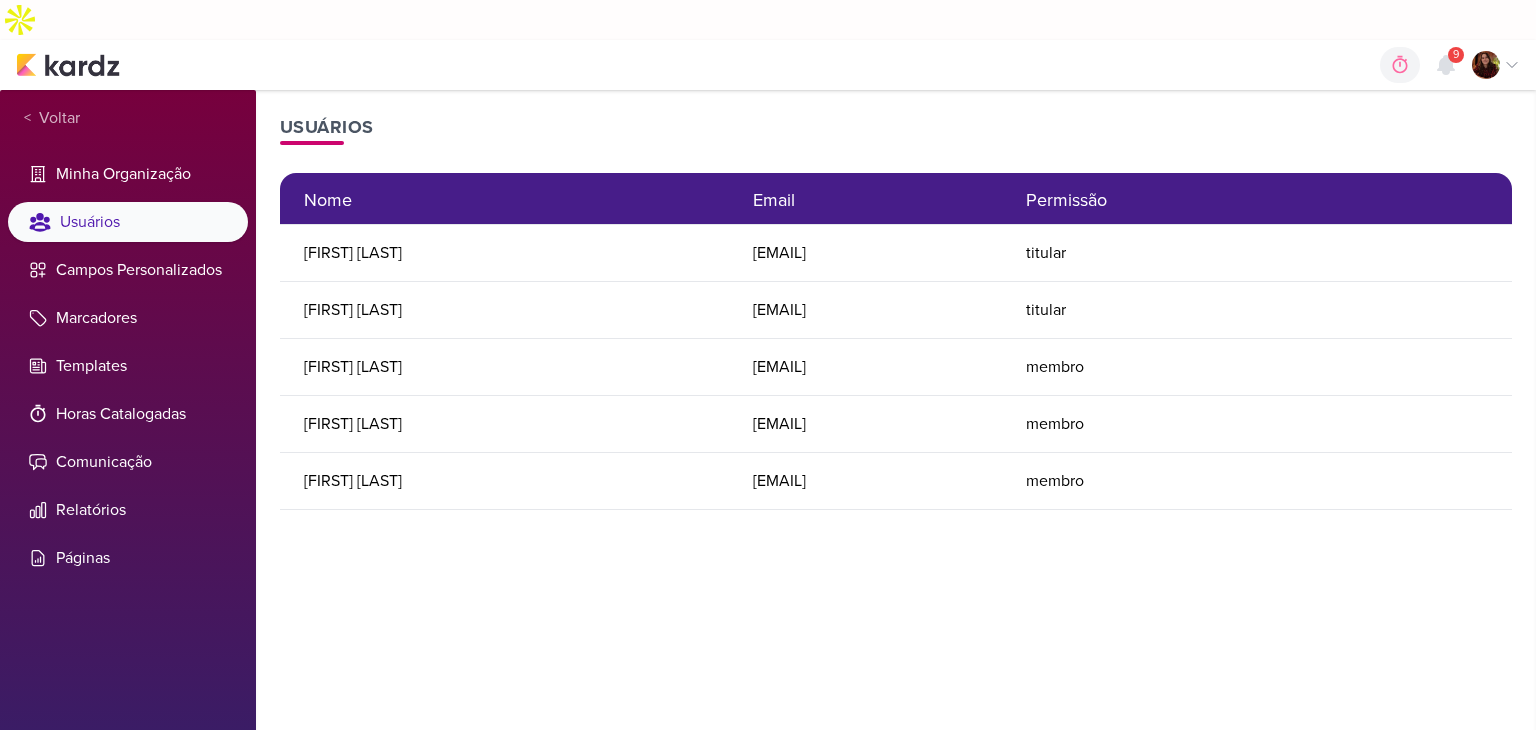 click on "[FIRST] [LAST]" at bounding box center (520, 481) 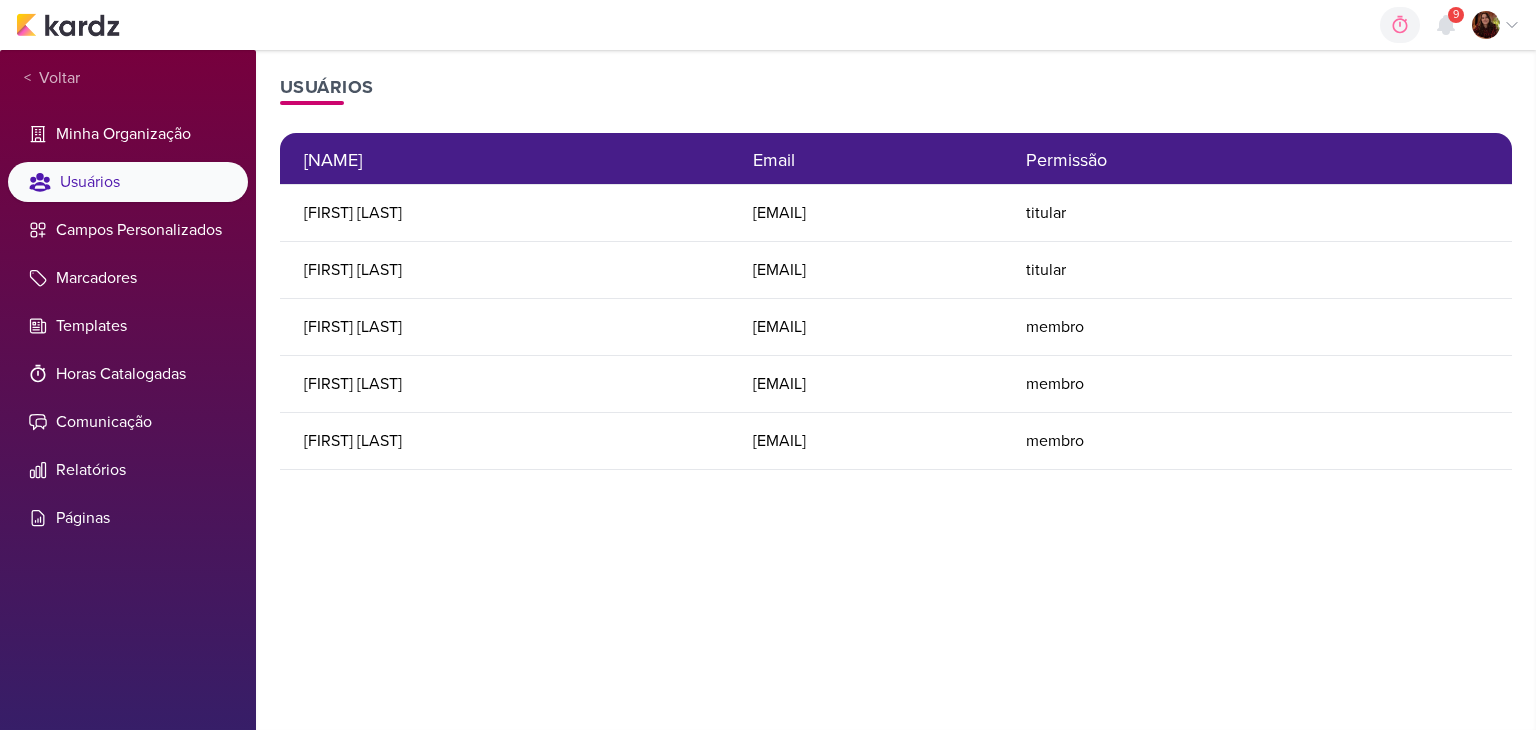 scroll, scrollTop: 0, scrollLeft: 0, axis: both 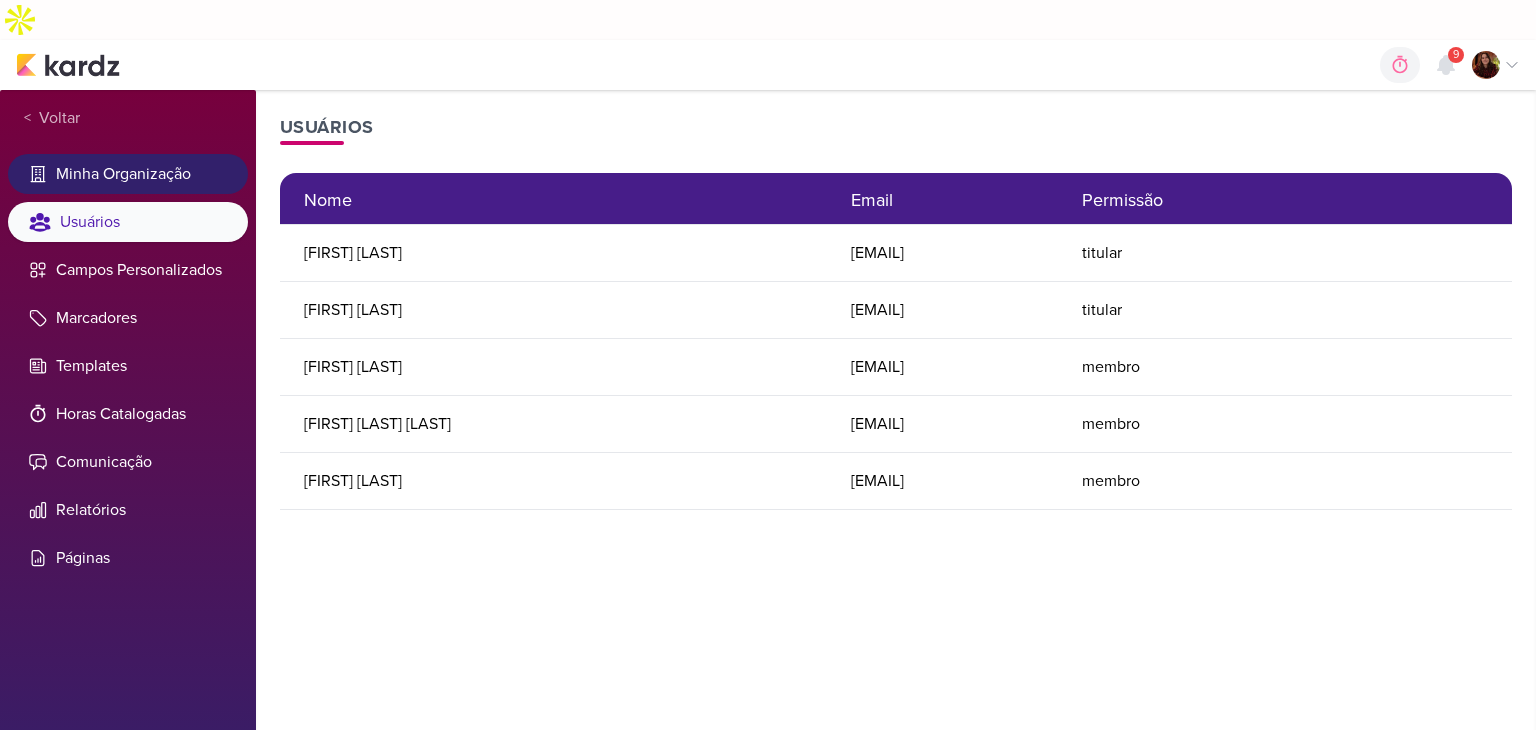 click on "Minha Organização" at bounding box center (128, 174) 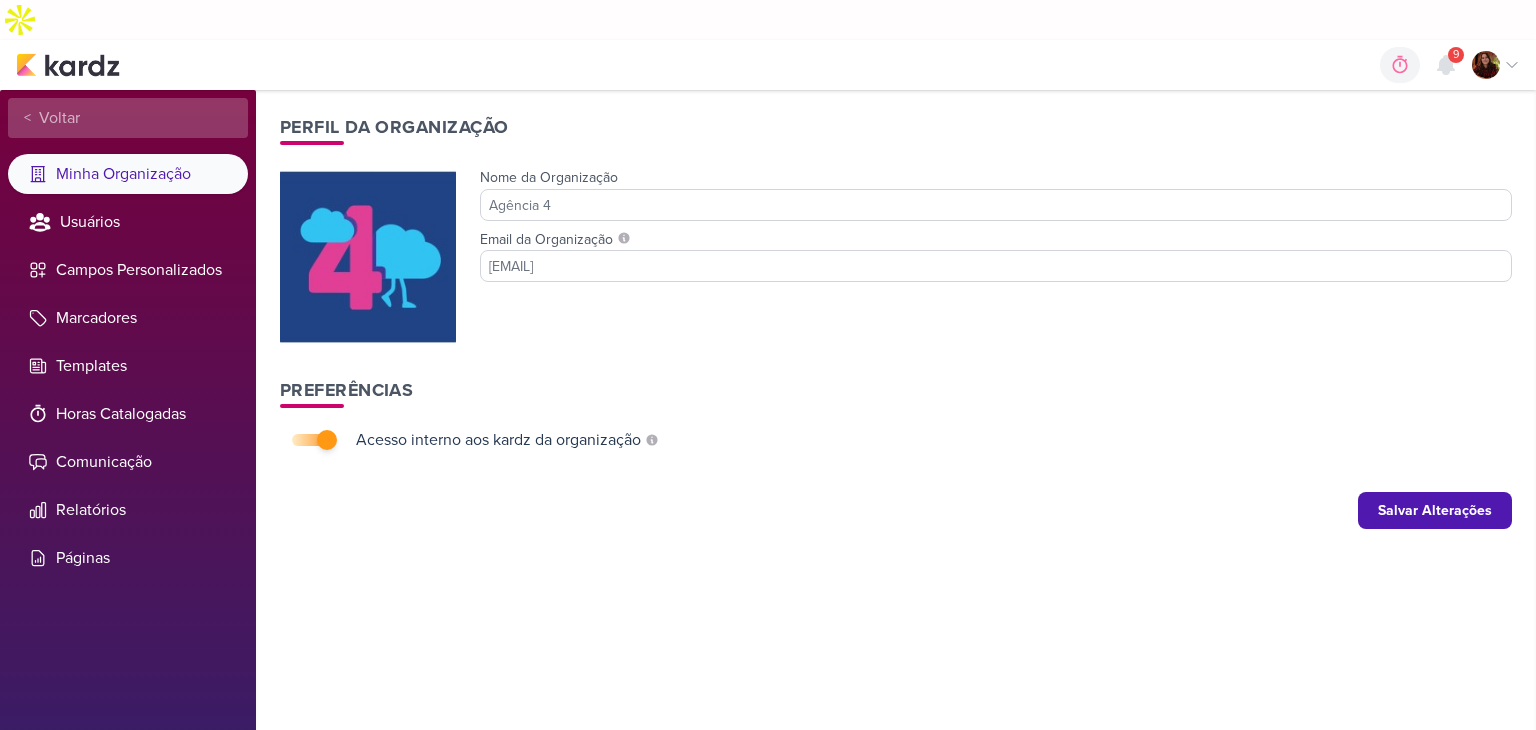 click on "Voltar" at bounding box center (55, 118) 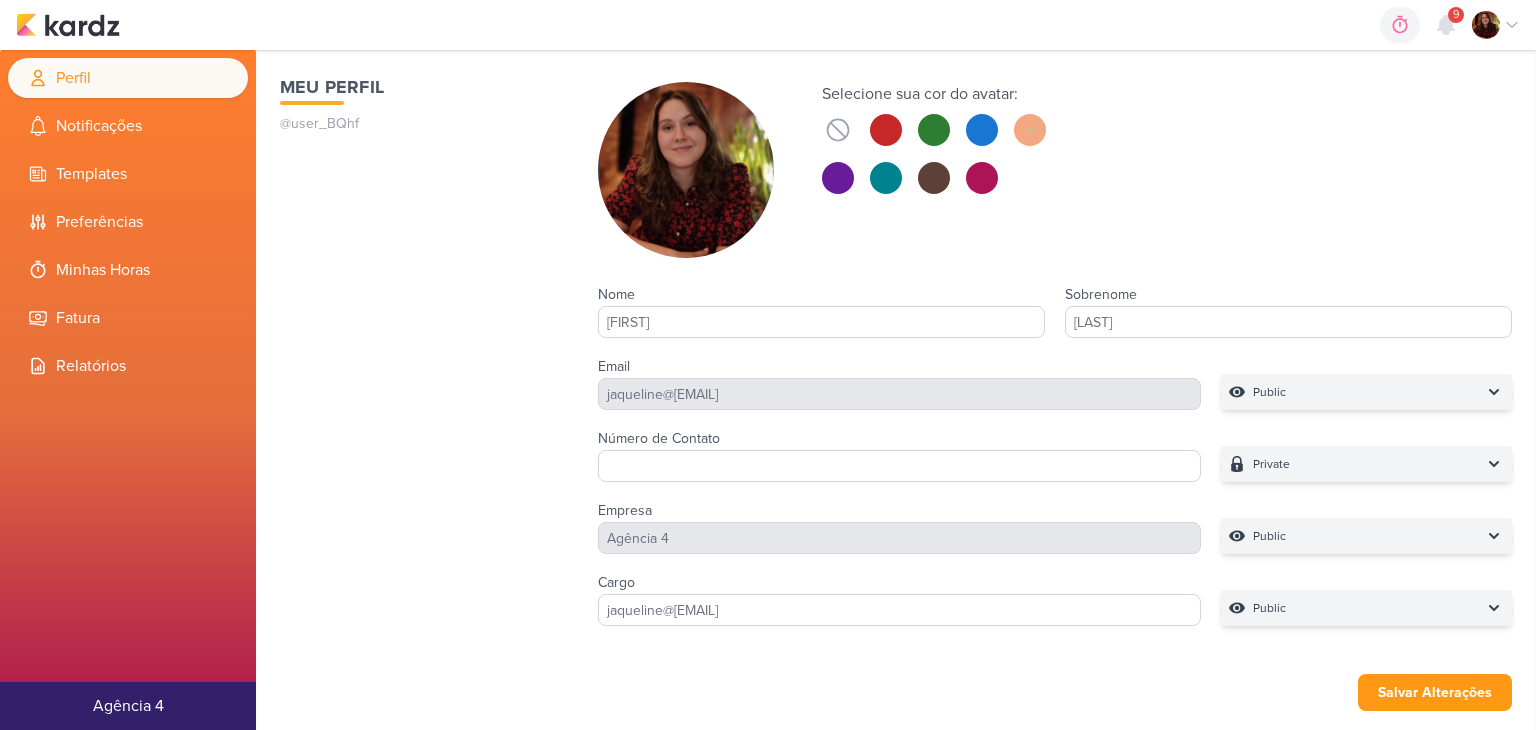 scroll, scrollTop: 0, scrollLeft: 0, axis: both 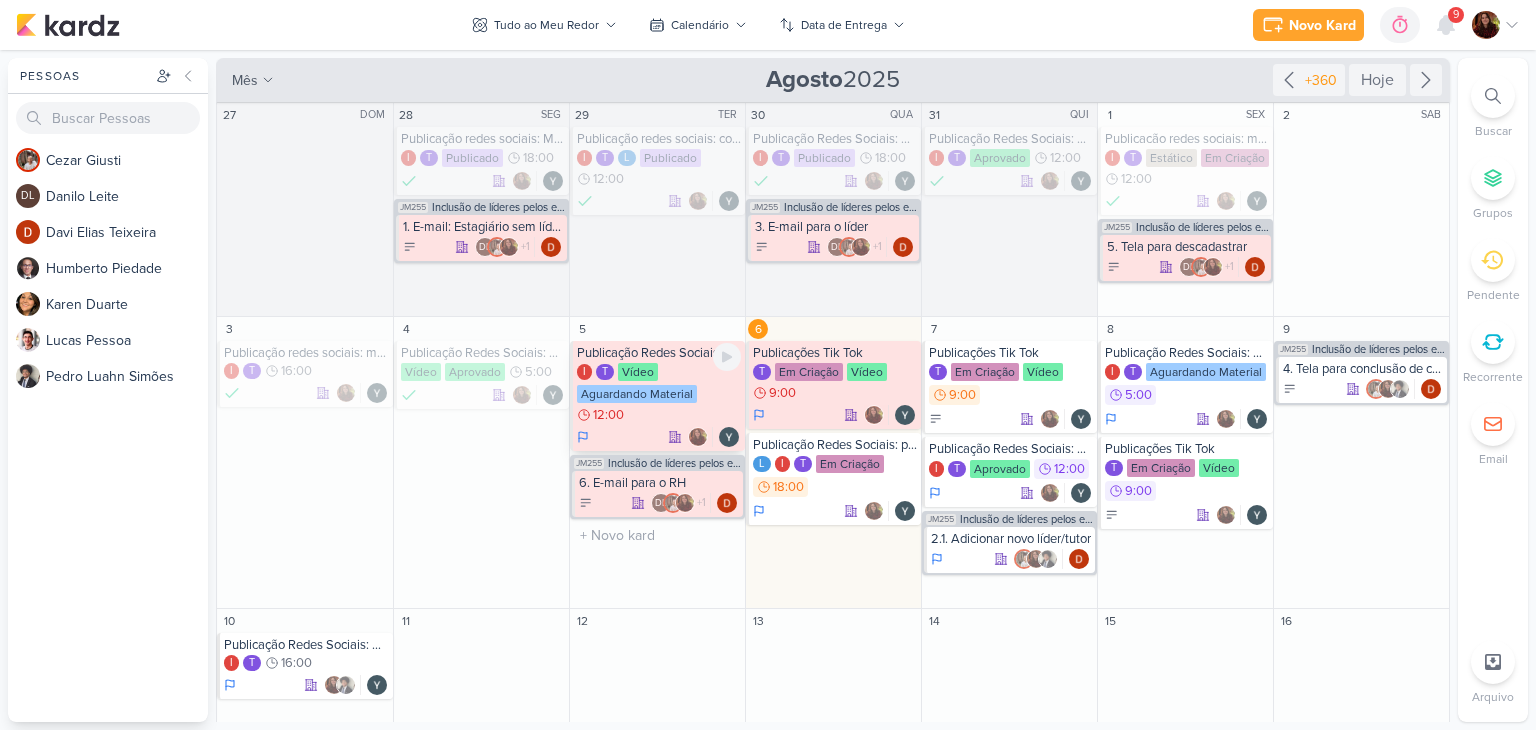 click on "I
T
Vídeo
Aguardando Material
12:00" at bounding box center [659, 394] 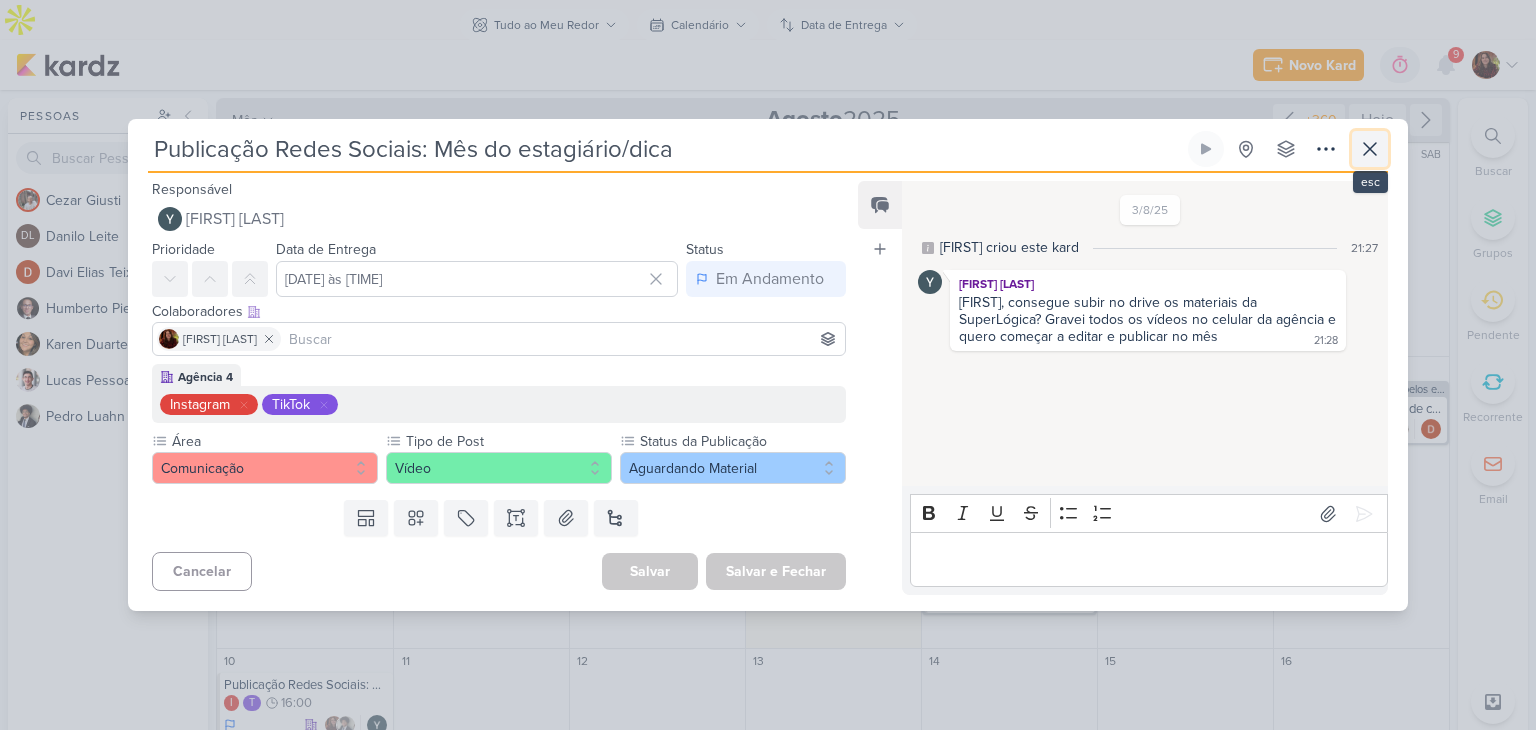 click at bounding box center (1370, 149) 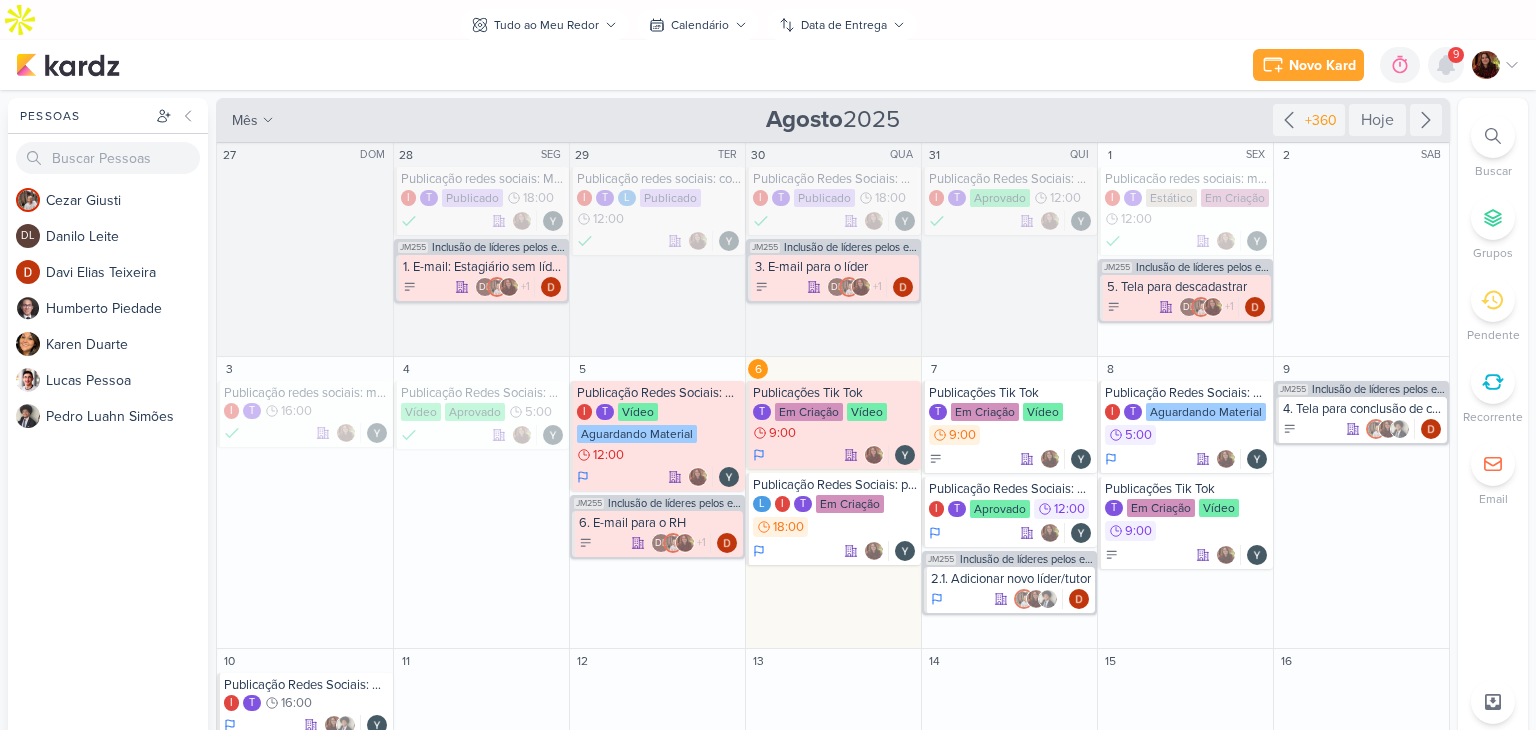 click 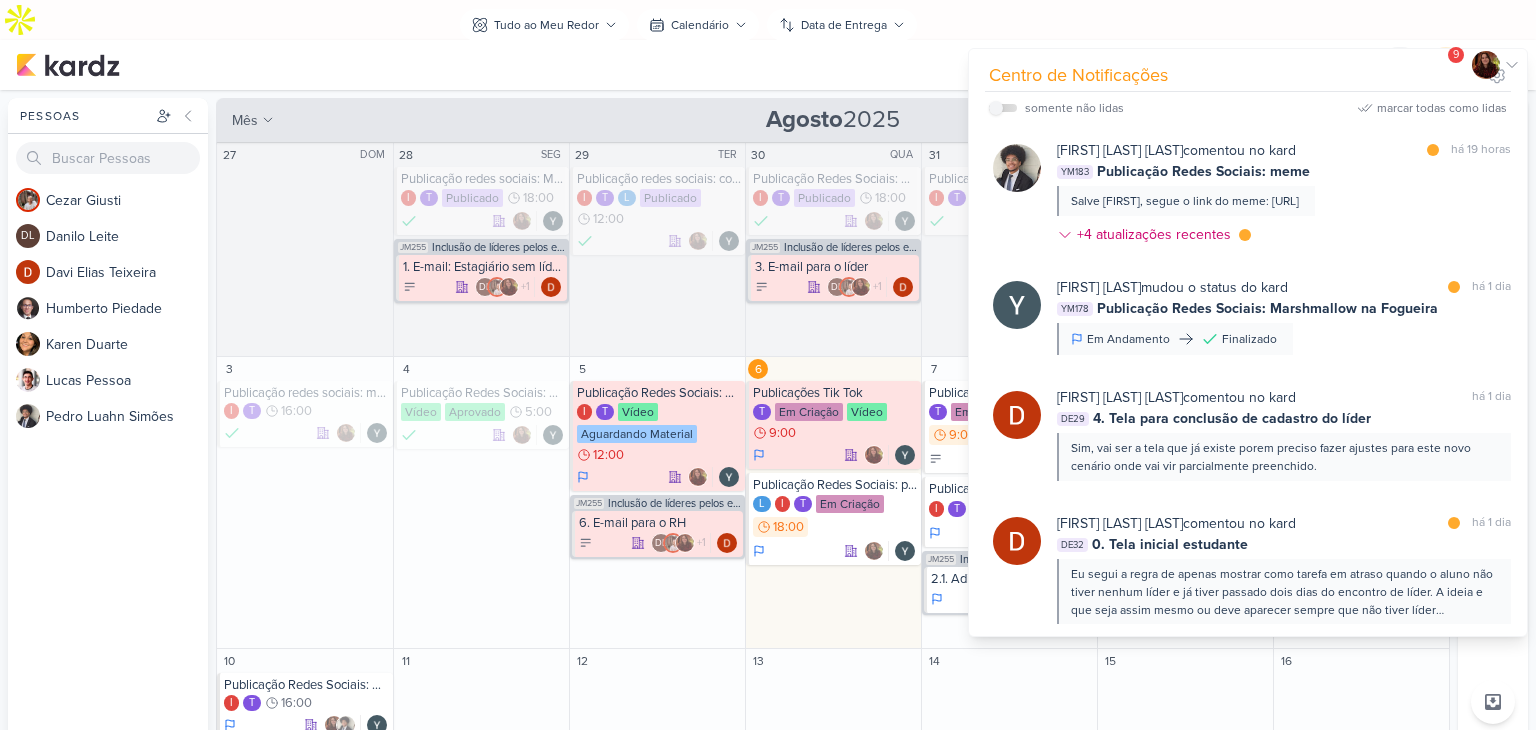 click on "Tudo ao Meu Redor
visão
Caixa de Entrada
A caixa de entrada mostra todos os kardz que você é o responsável
Enviados
A visão de enviados contém os kardz que você criou e designou à outra pessoa
Colaboração" at bounding box center (688, 25) 